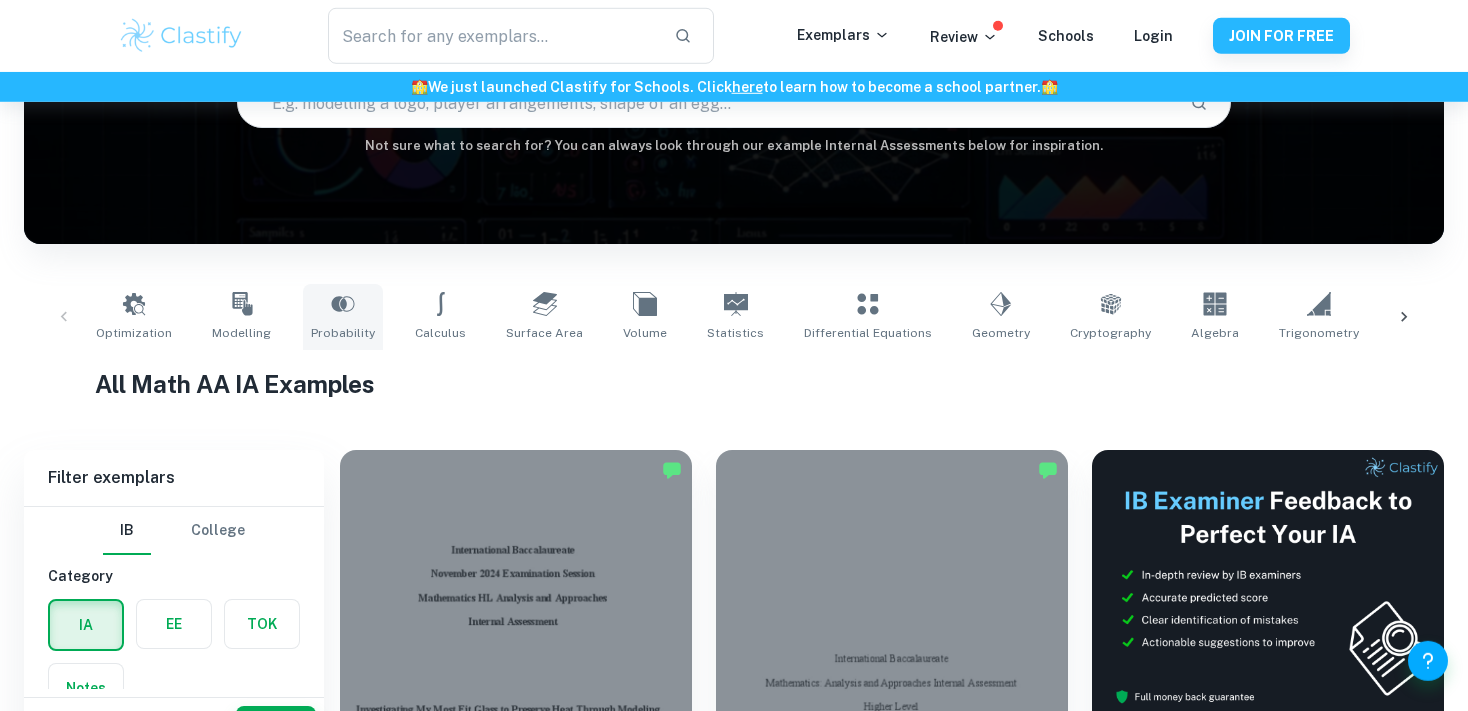 scroll, scrollTop: 225, scrollLeft: 0, axis: vertical 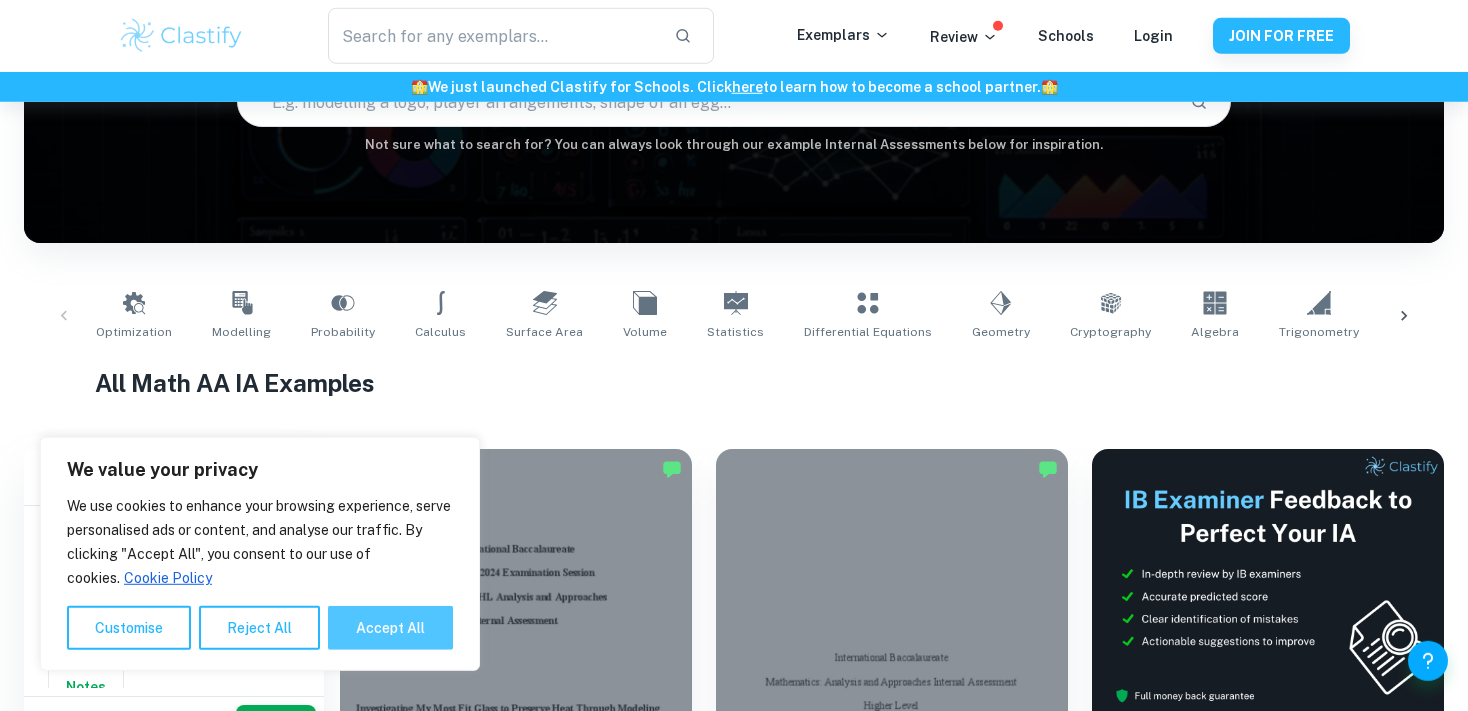 click on "Accept All" at bounding box center (390, 628) 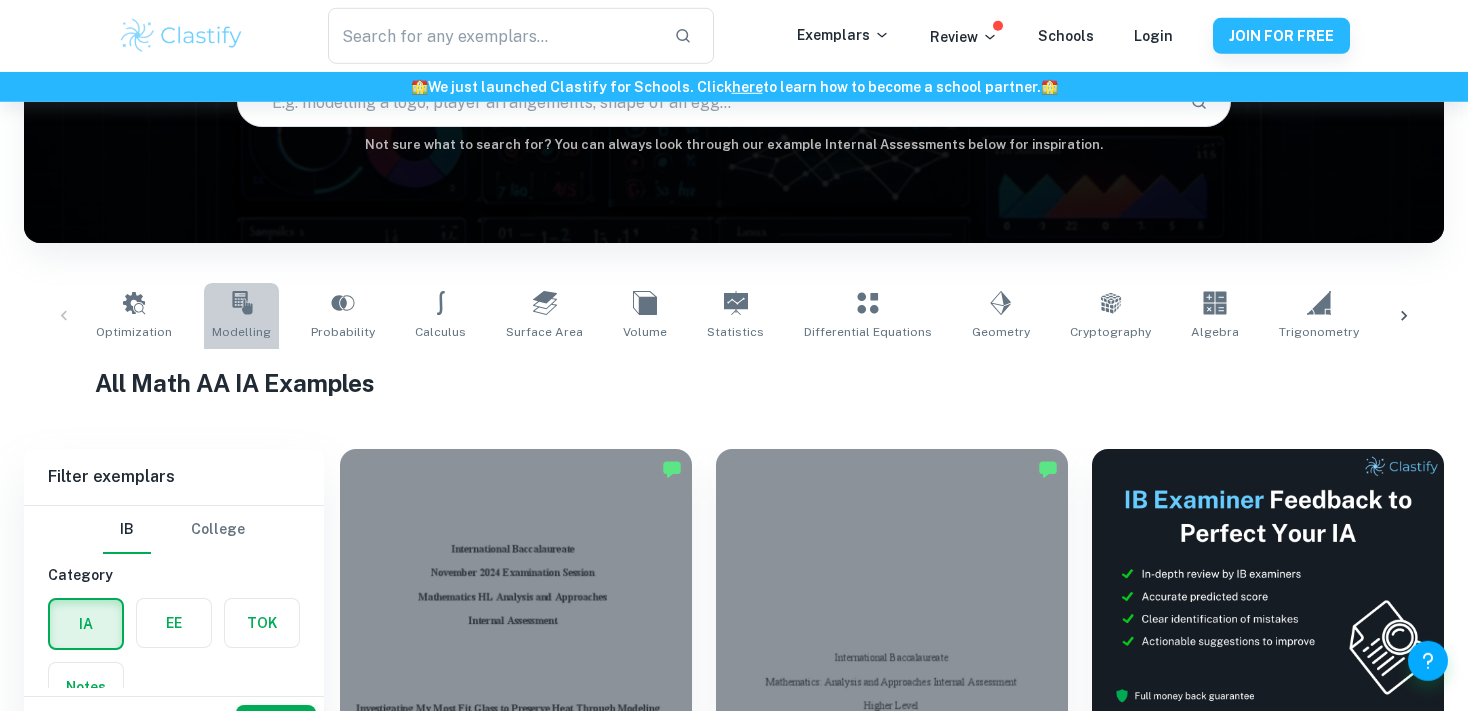 click on "Modelling" at bounding box center [241, 332] 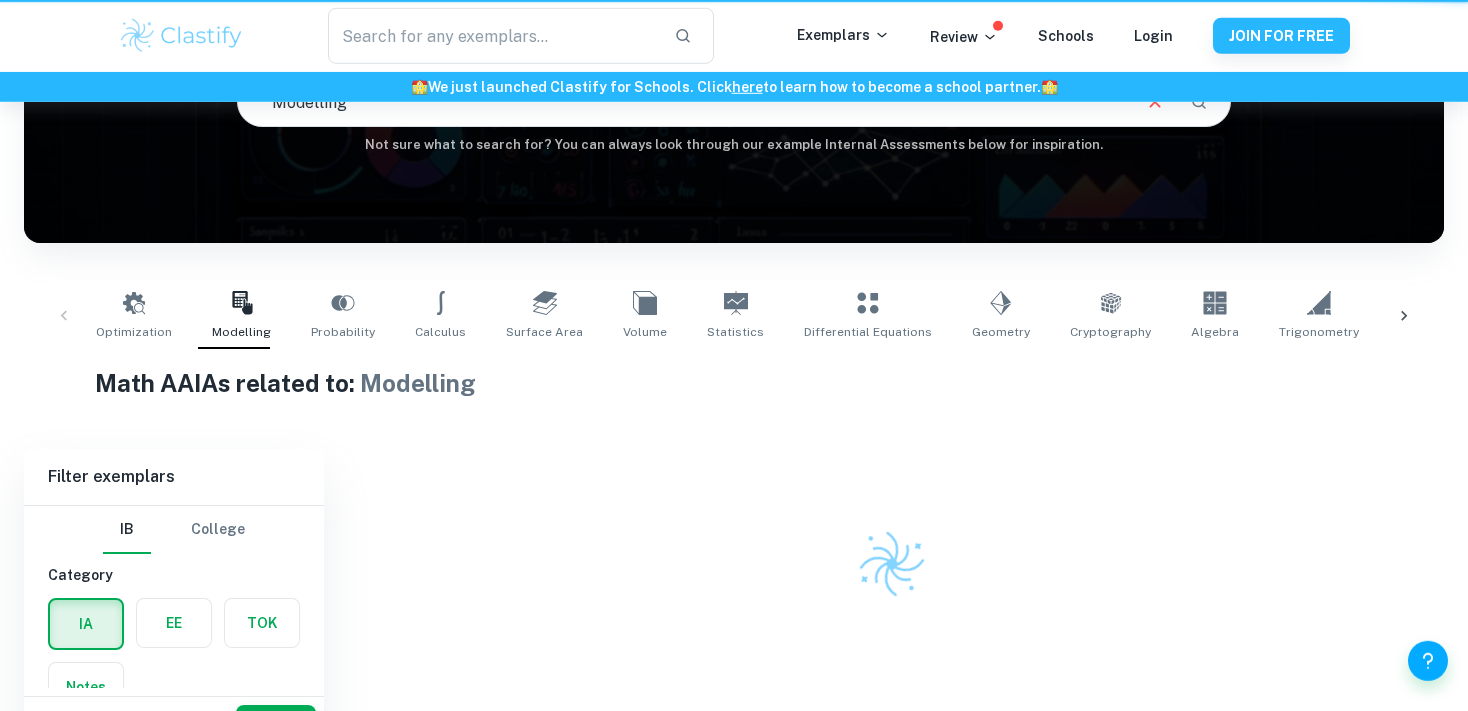 type on "Modelling" 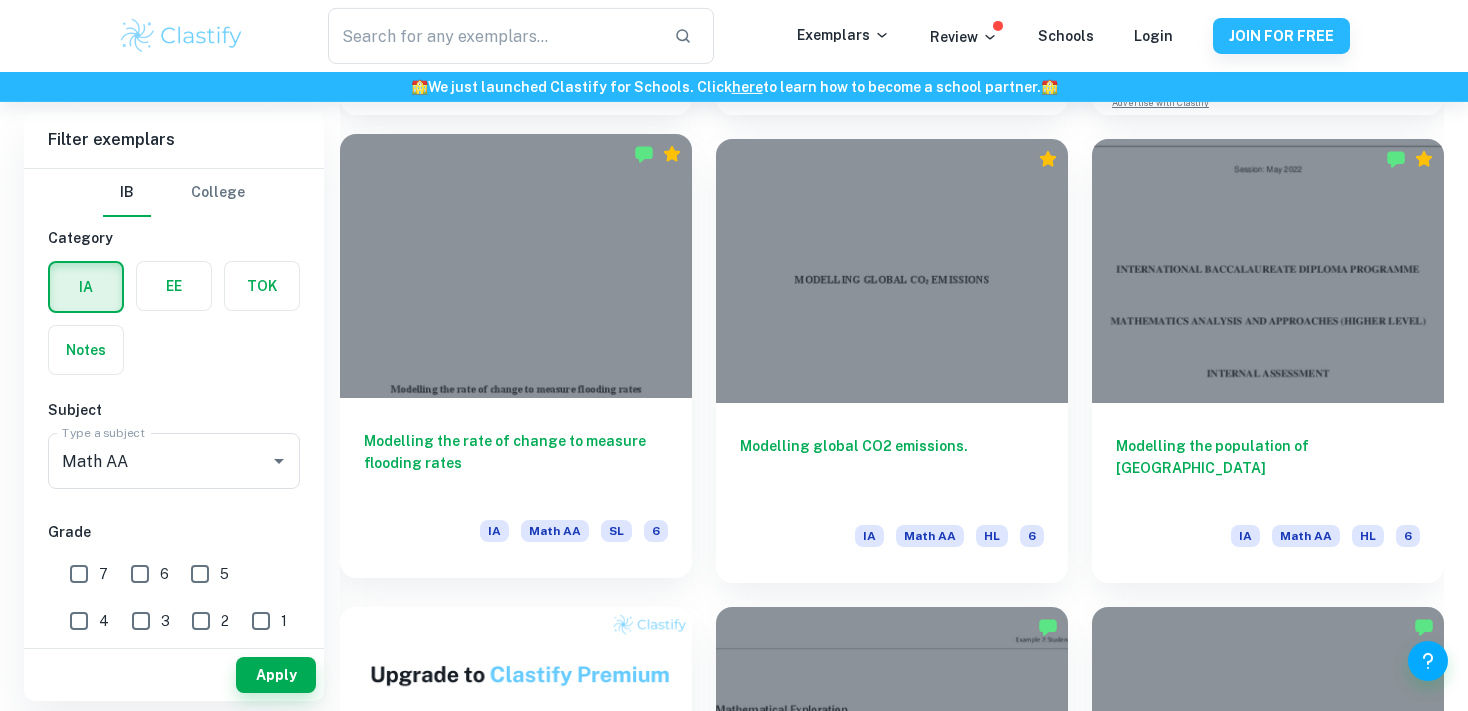 scroll, scrollTop: 1217, scrollLeft: 0, axis: vertical 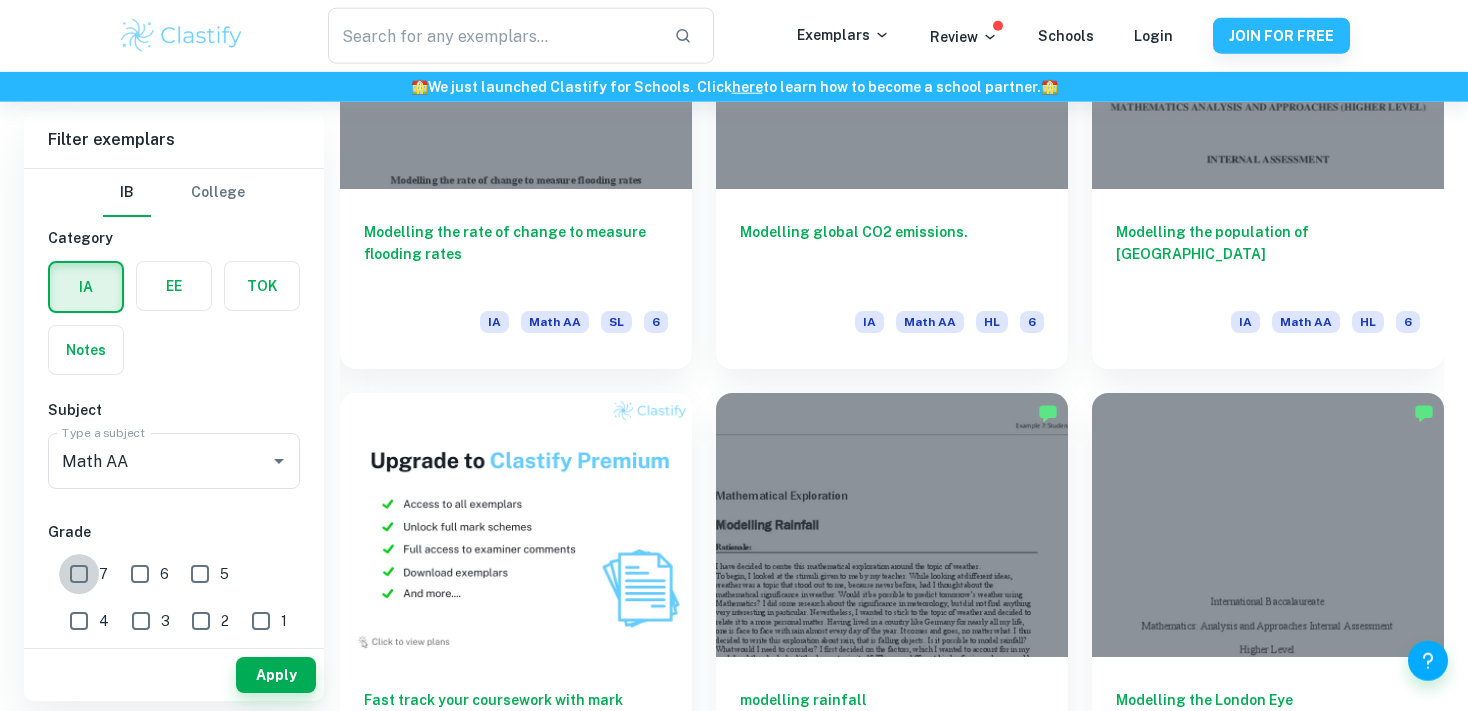 click on "7" at bounding box center [79, 574] 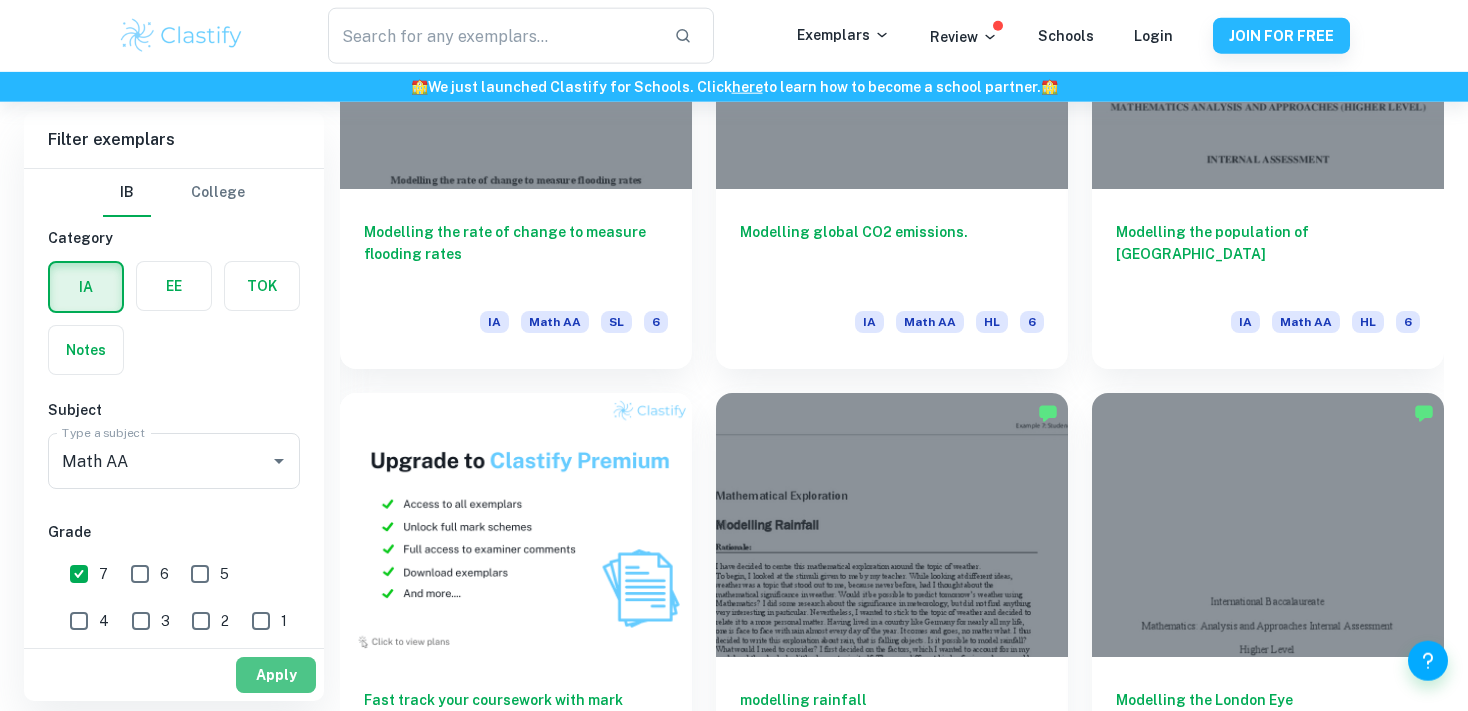 click on "Apply" at bounding box center [276, 675] 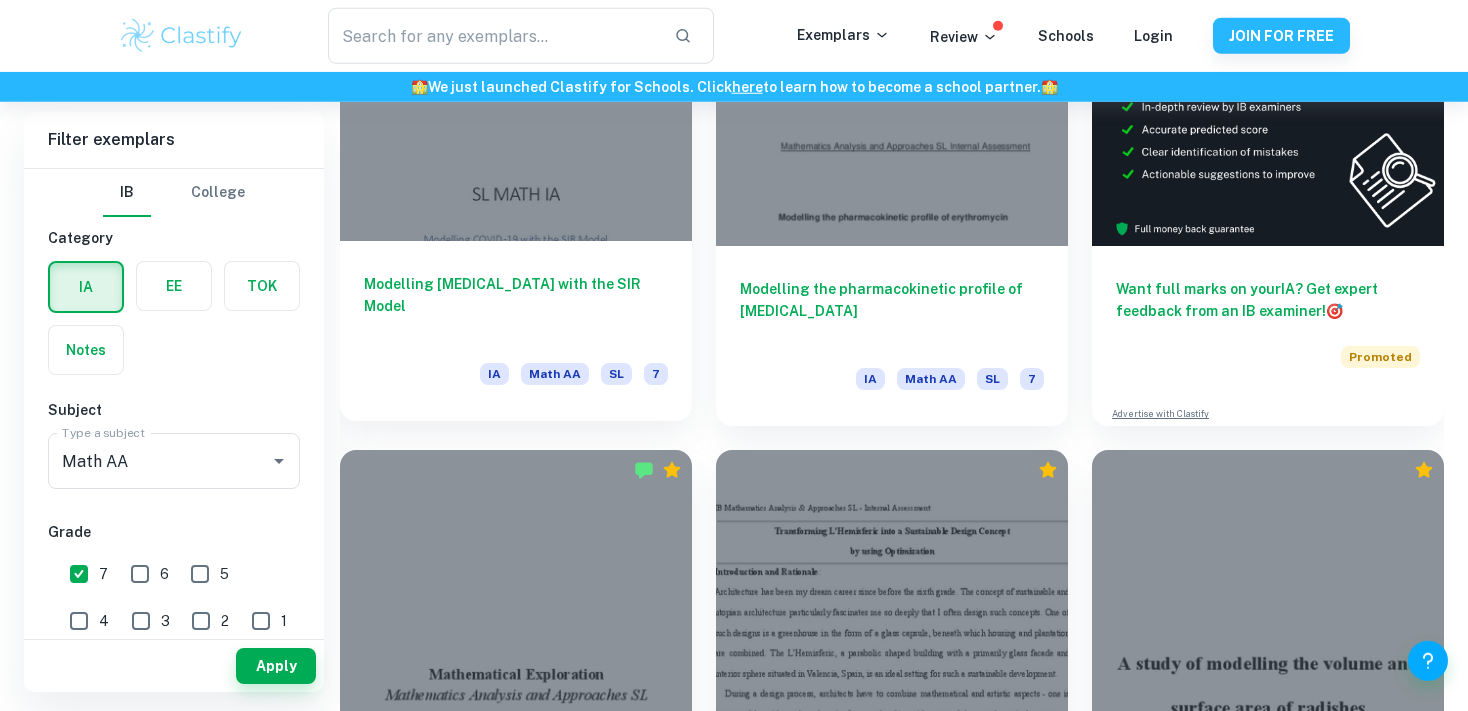 scroll, scrollTop: 552, scrollLeft: 0, axis: vertical 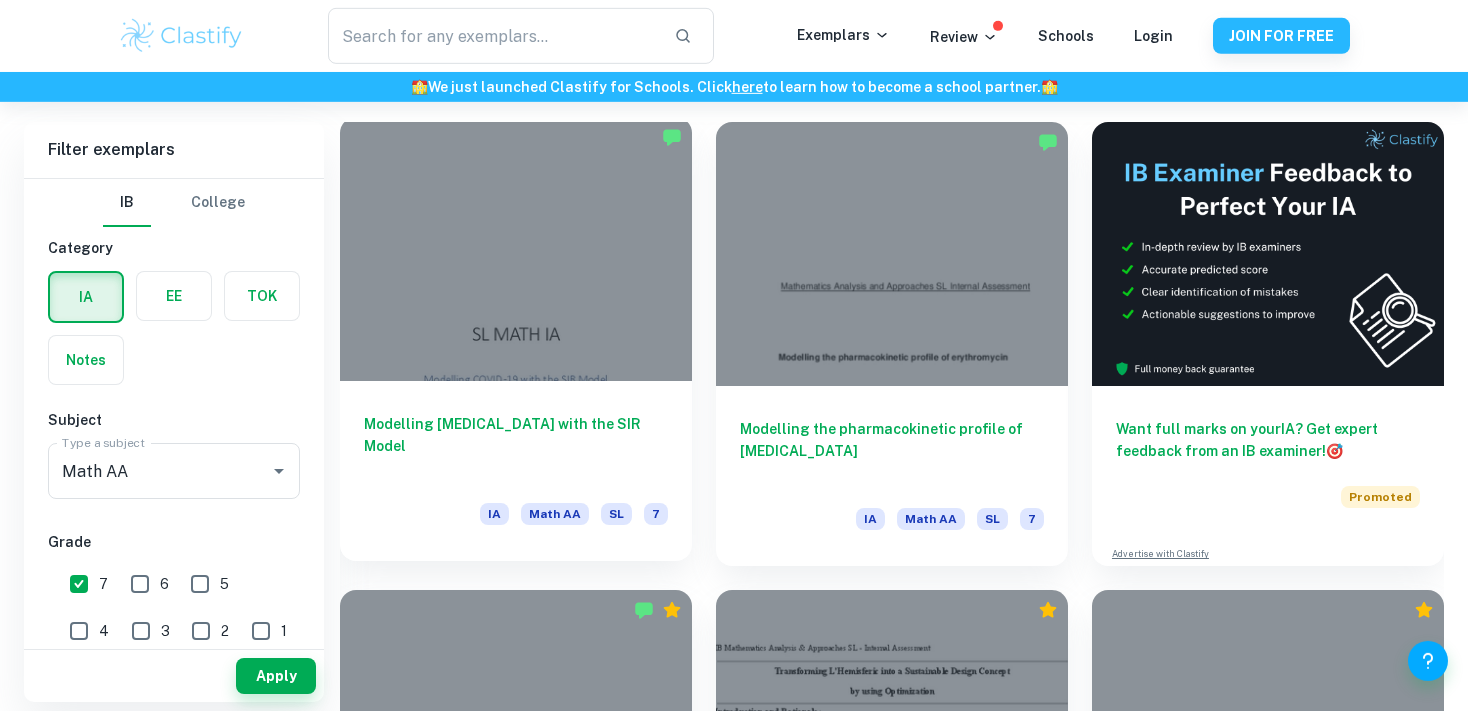 click at bounding box center (516, 249) 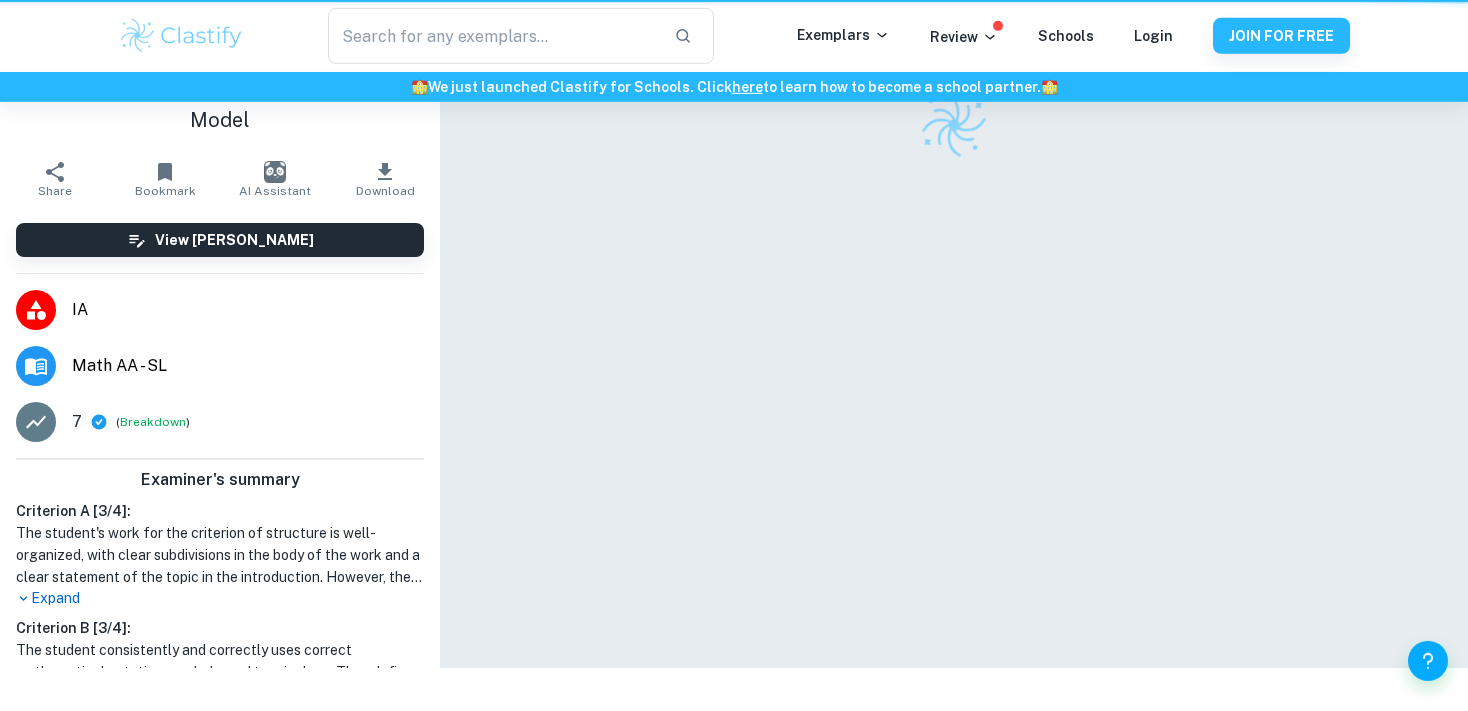 scroll, scrollTop: 0, scrollLeft: 0, axis: both 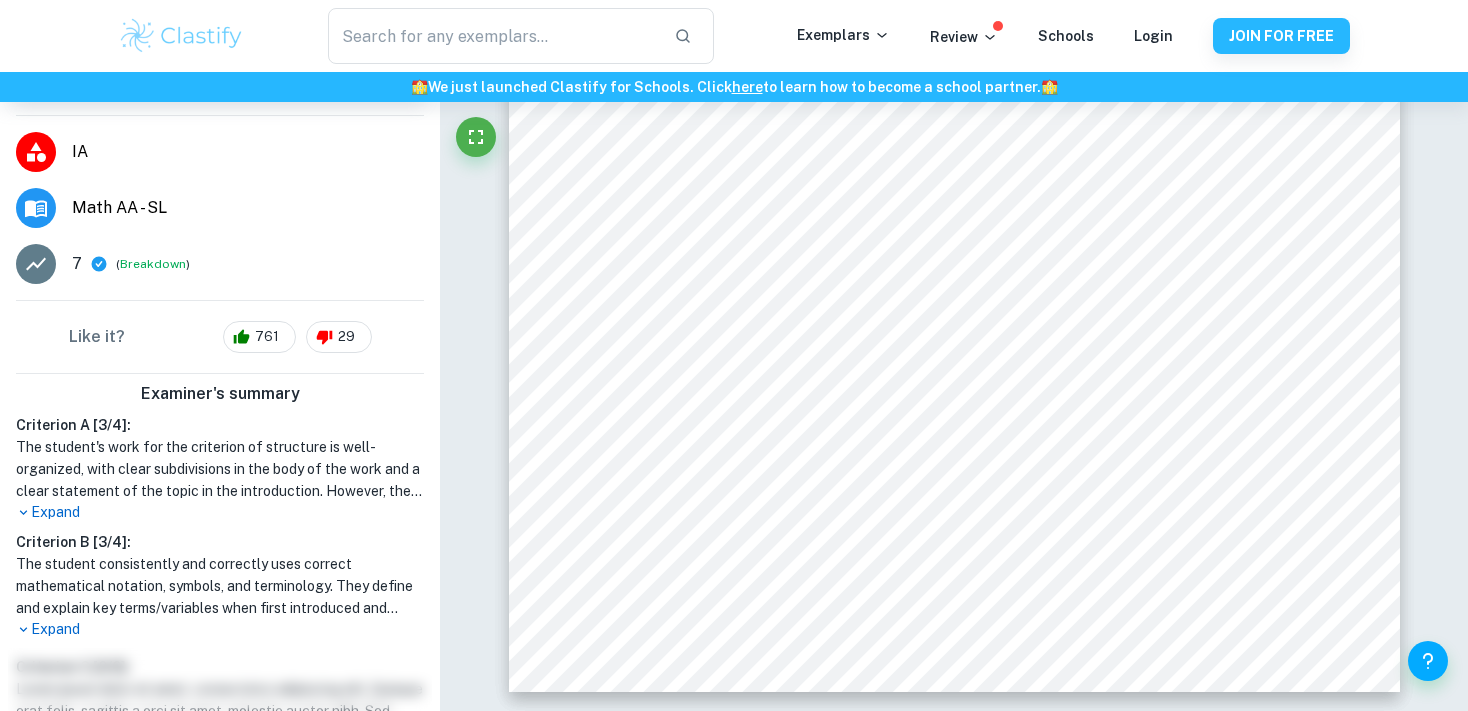 click on "Expand" at bounding box center (220, 512) 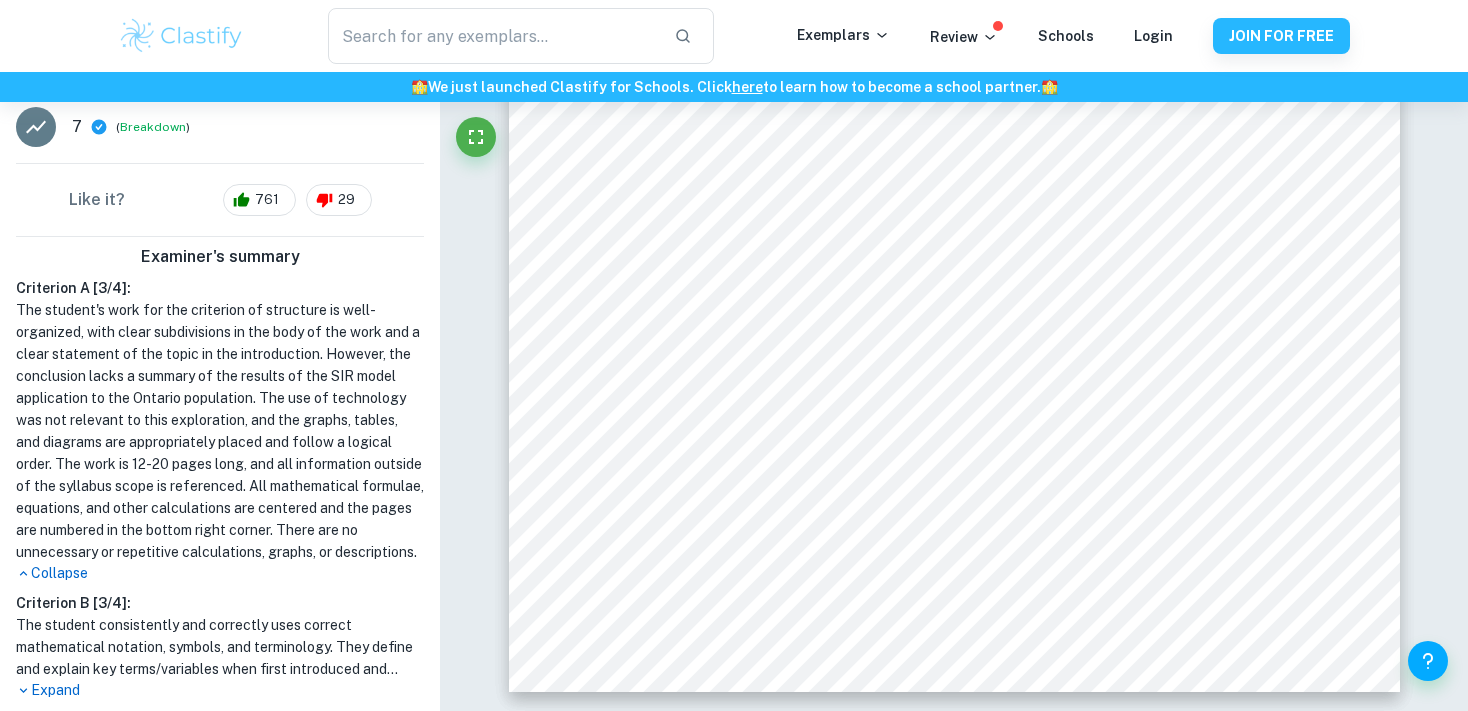 scroll, scrollTop: 480, scrollLeft: 0, axis: vertical 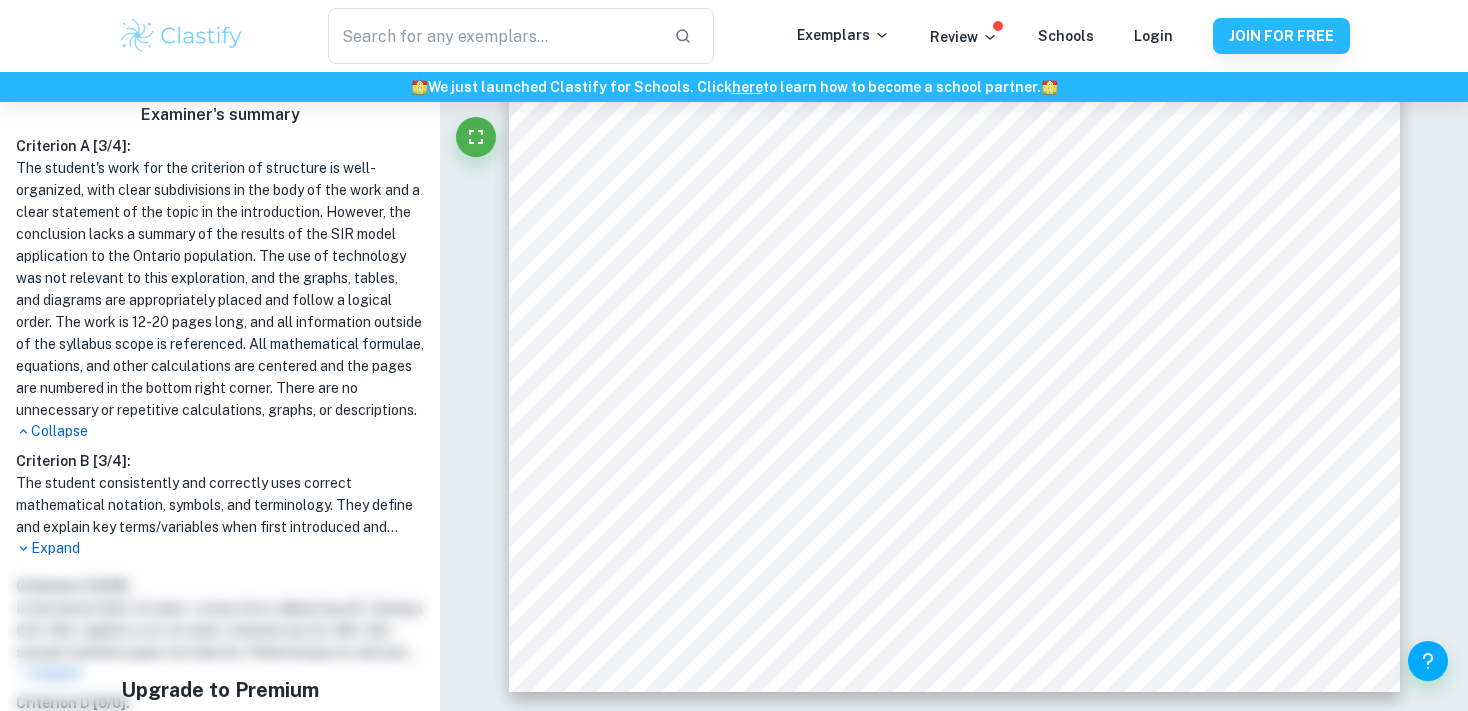 click on "Expand" at bounding box center (220, 548) 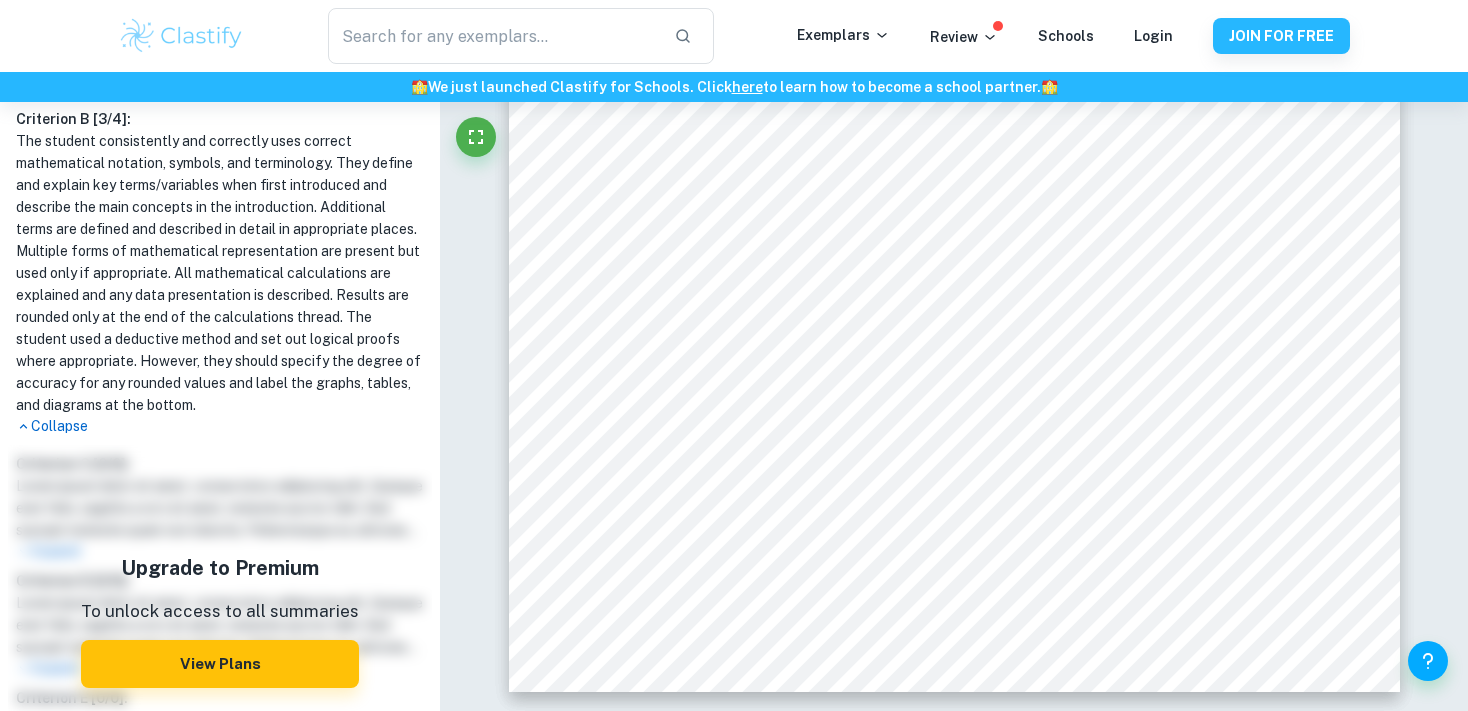 scroll, scrollTop: 974, scrollLeft: 0, axis: vertical 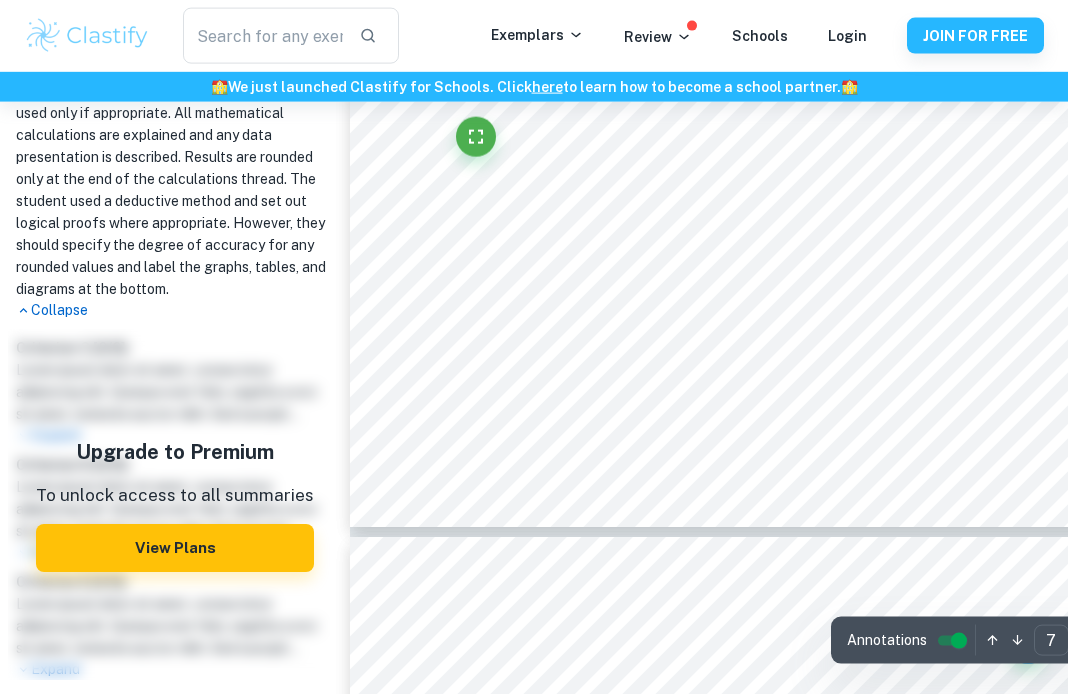 type on "5" 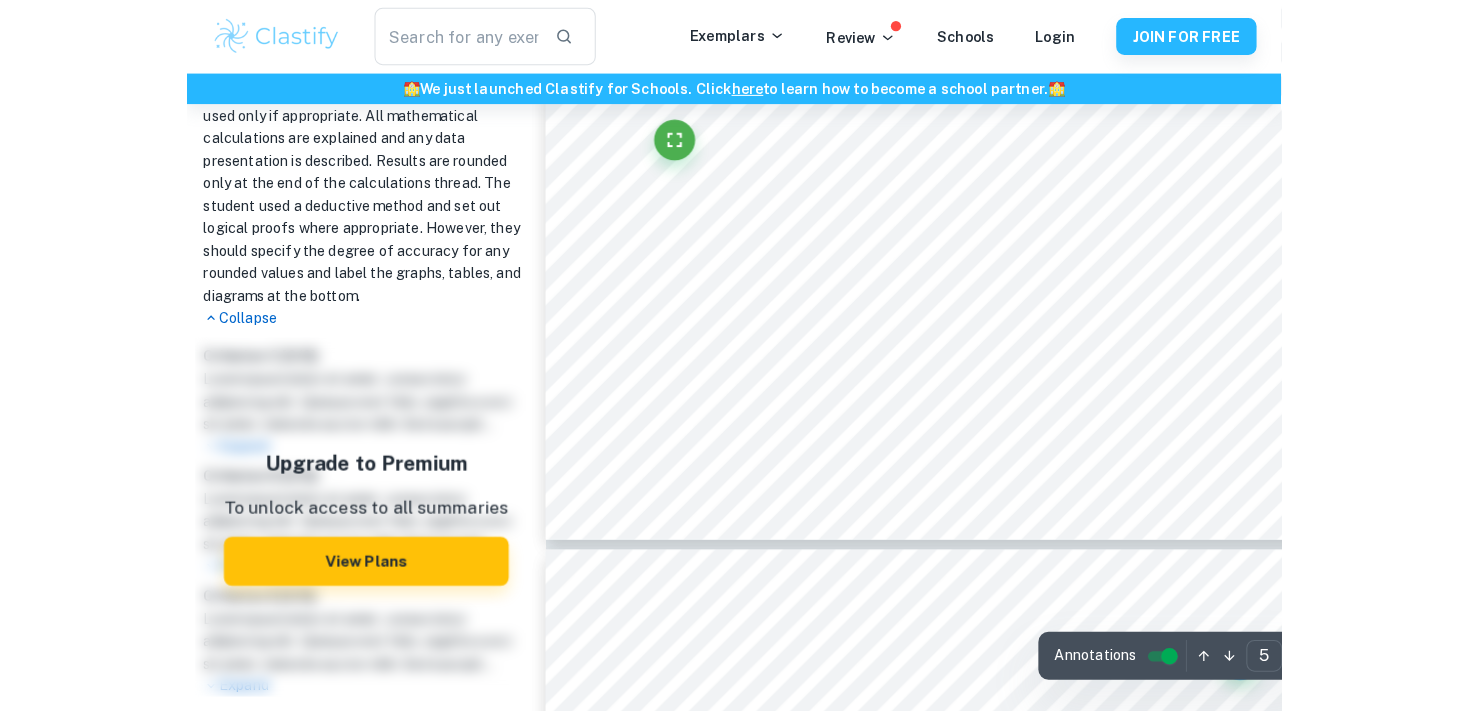 scroll, scrollTop: 5616, scrollLeft: 0, axis: vertical 